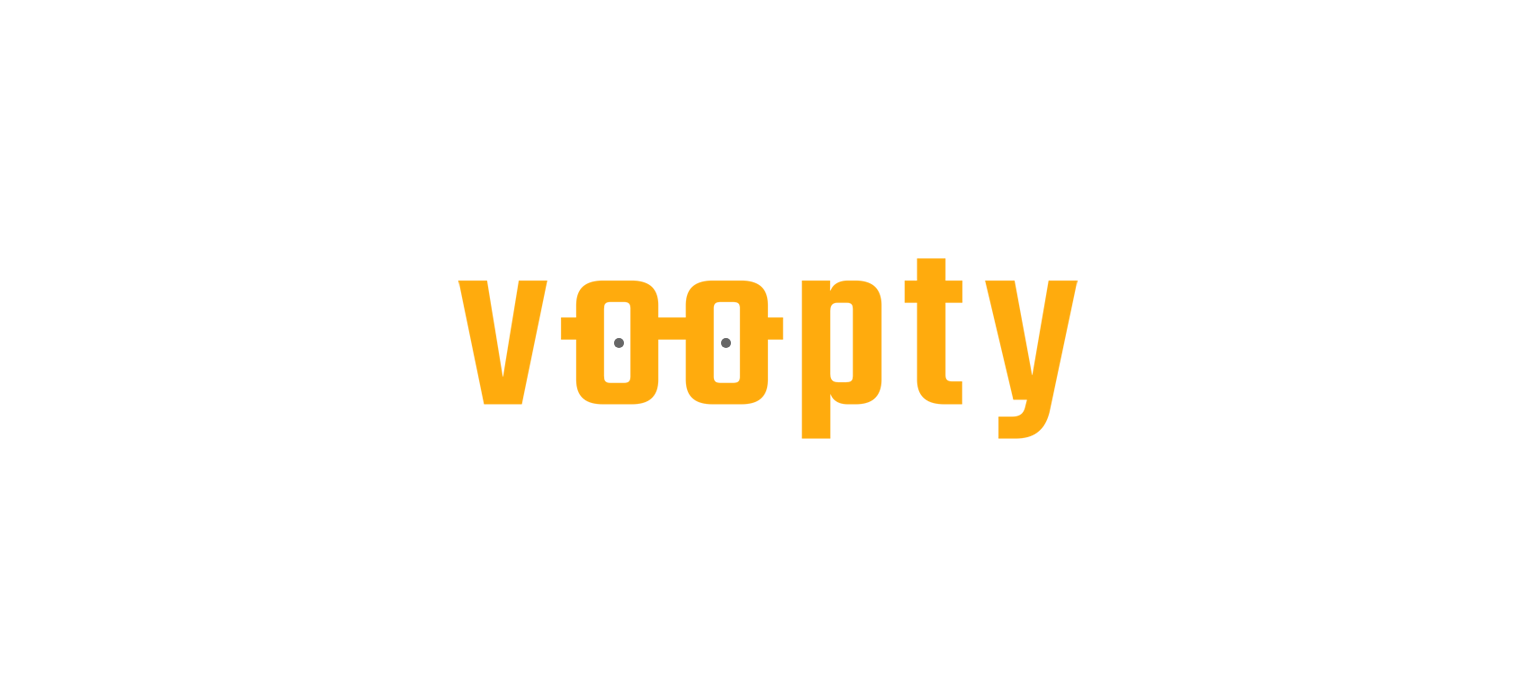 scroll, scrollTop: 0, scrollLeft: 0, axis: both 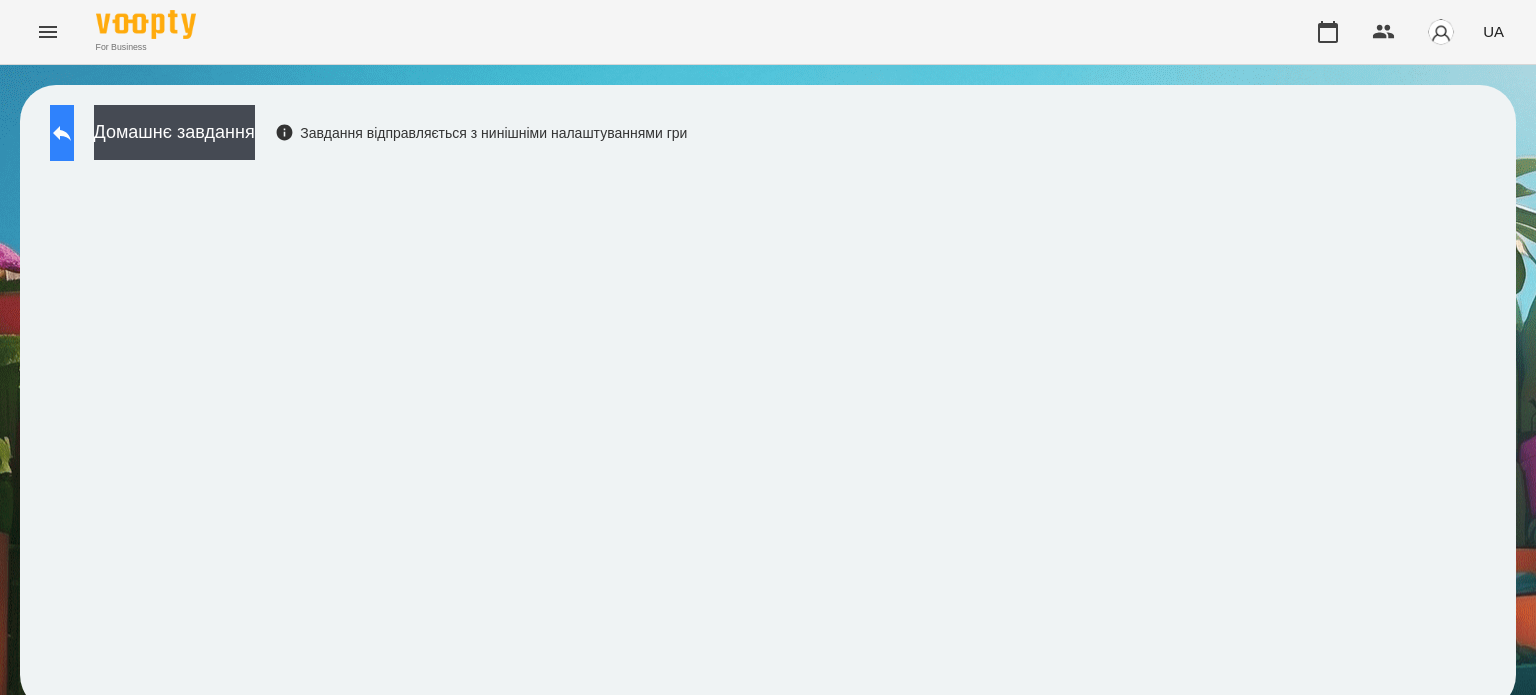 click 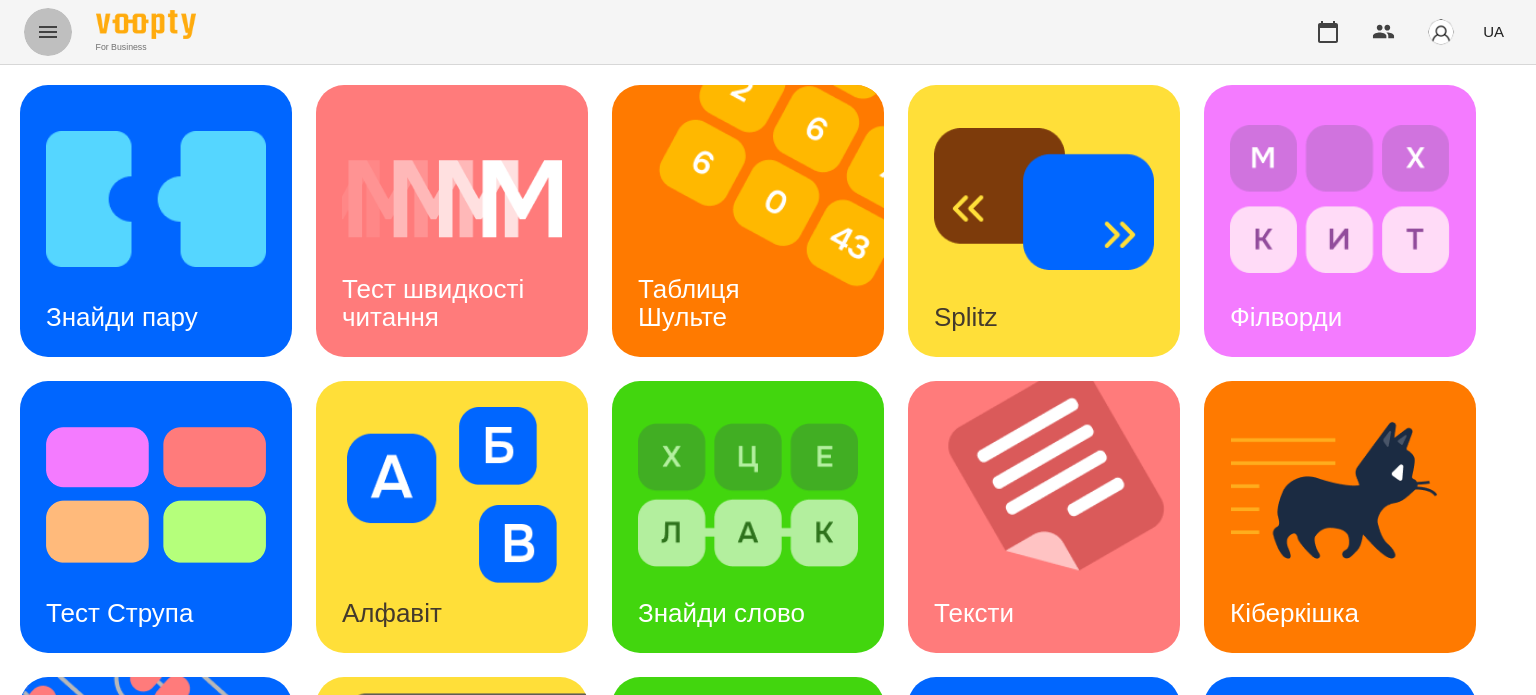 click 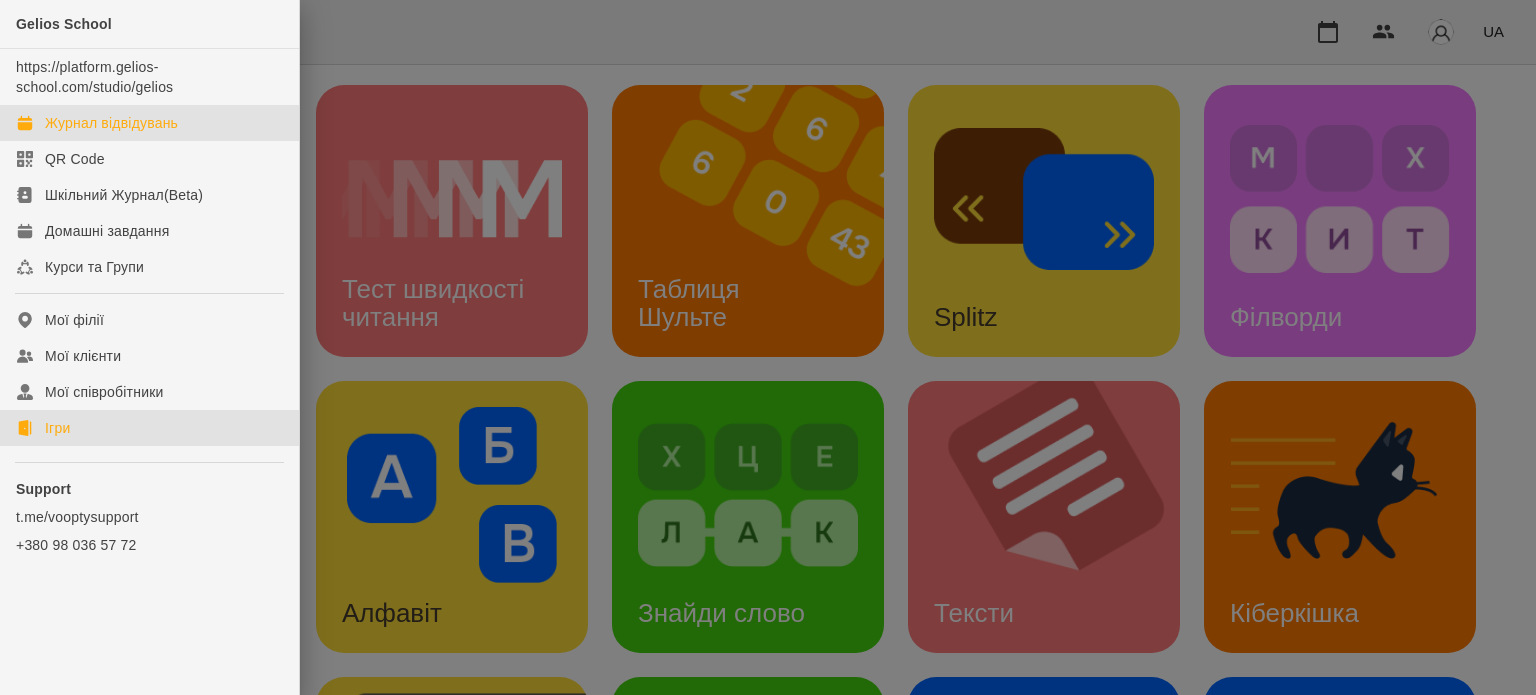 click on "Журнал відвідувань" at bounding box center (111, 123) 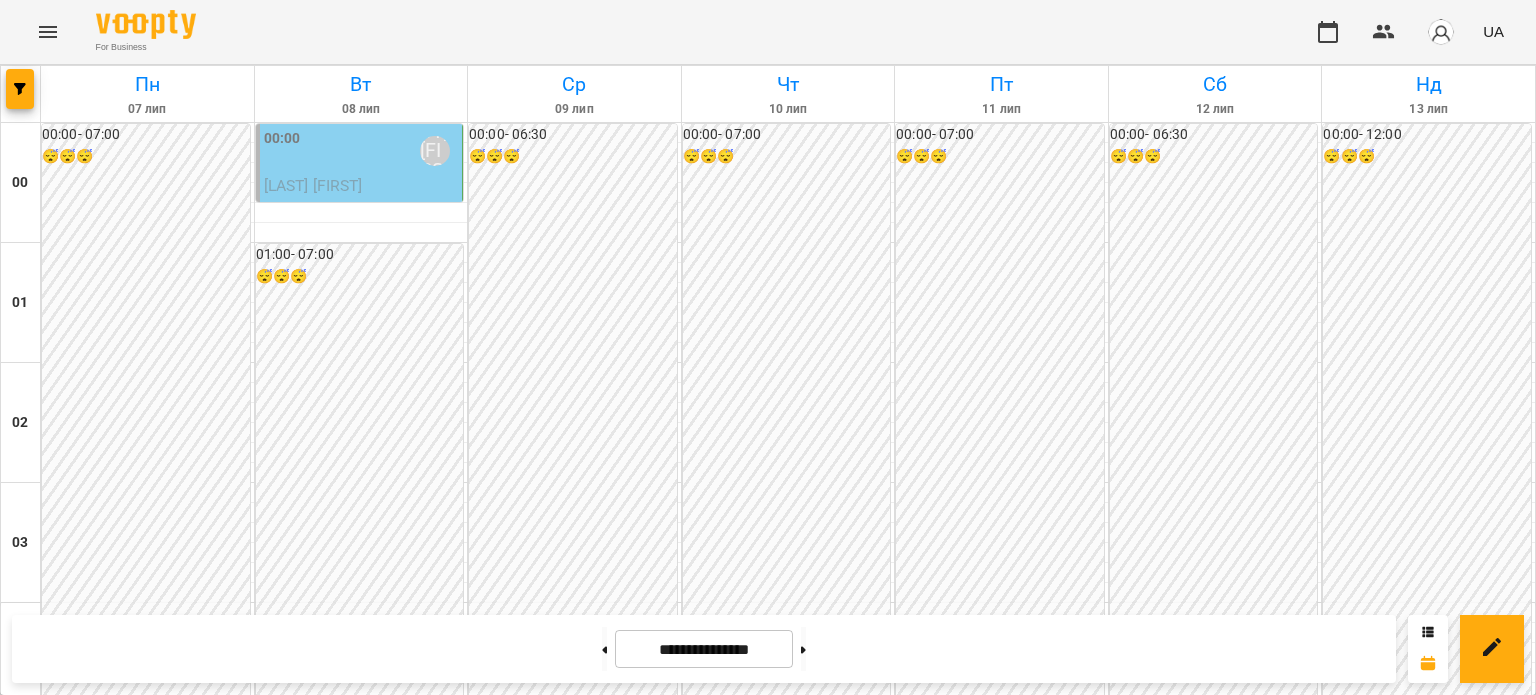 scroll, scrollTop: 697, scrollLeft: 0, axis: vertical 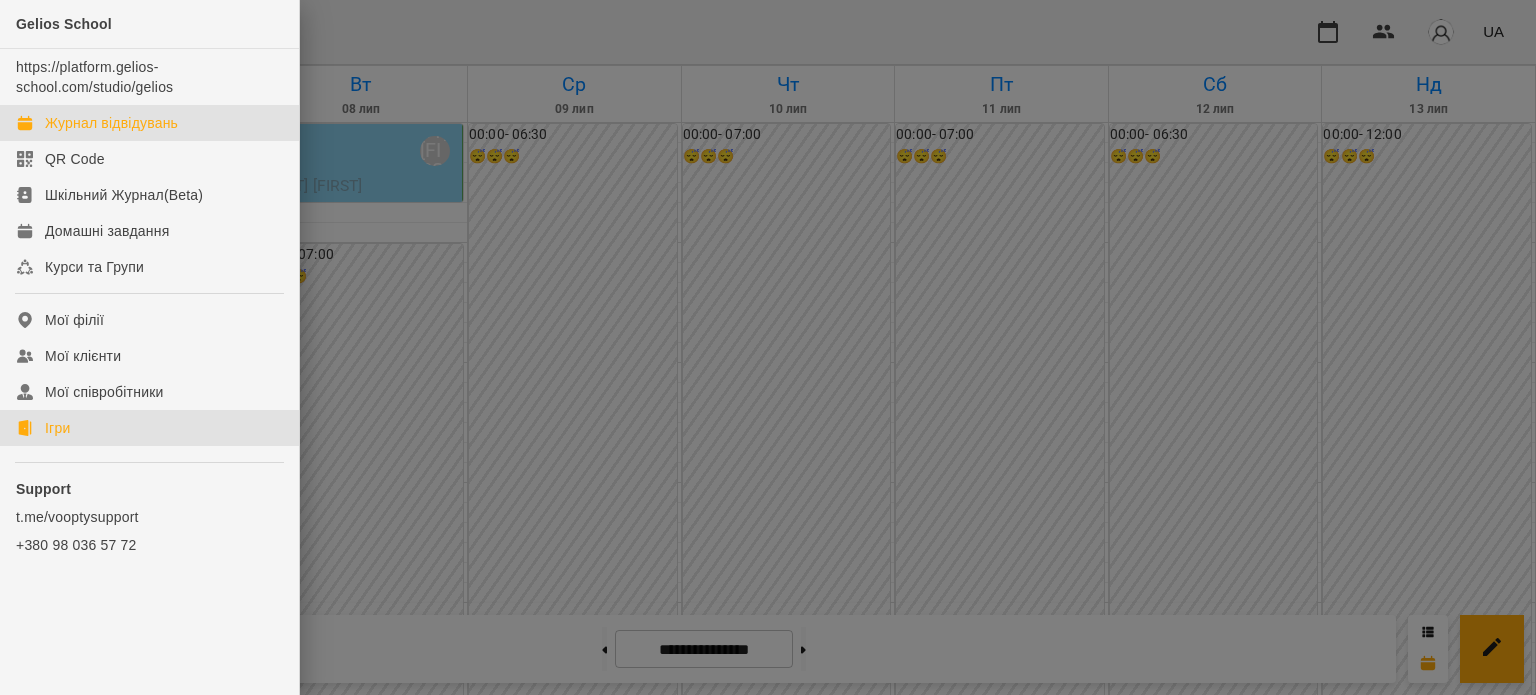 click on "Ігри" at bounding box center (57, 428) 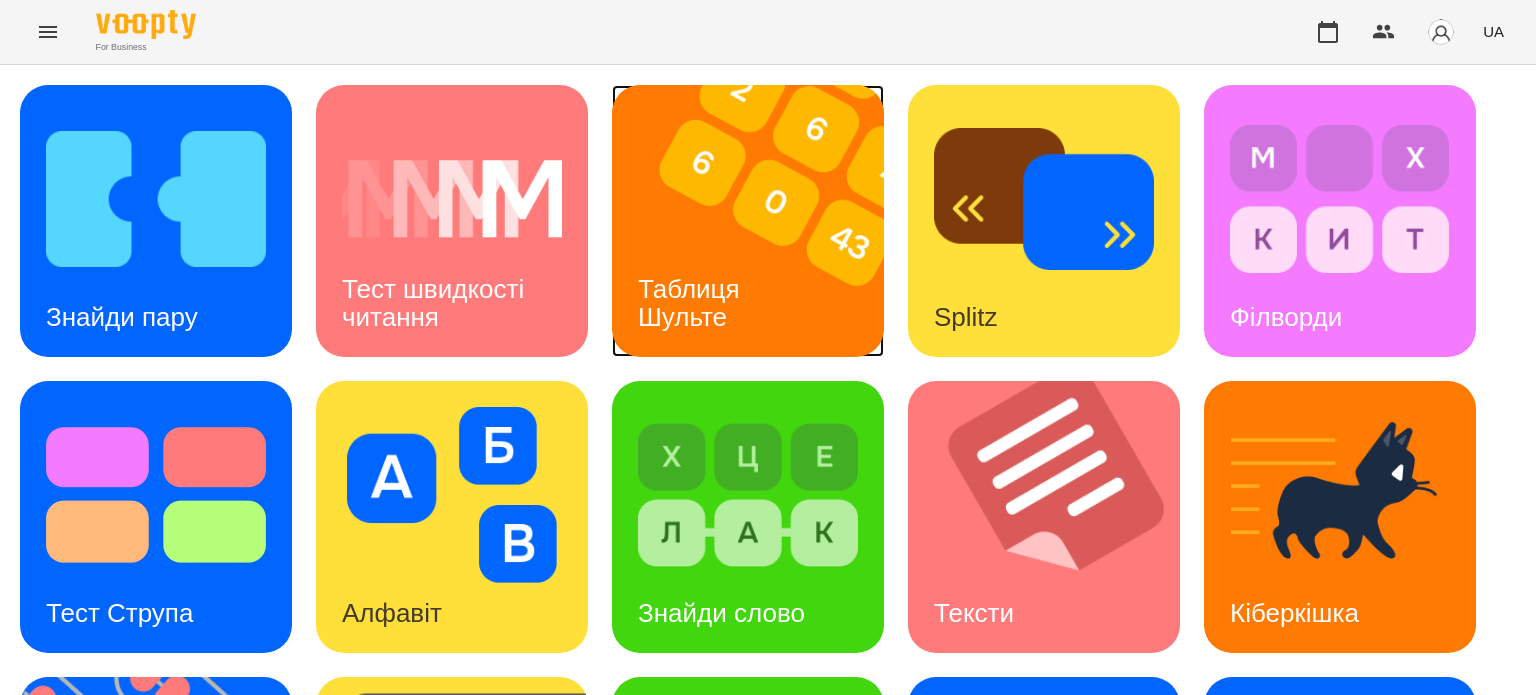 click on "Таблиця
Шульте" at bounding box center [692, 302] 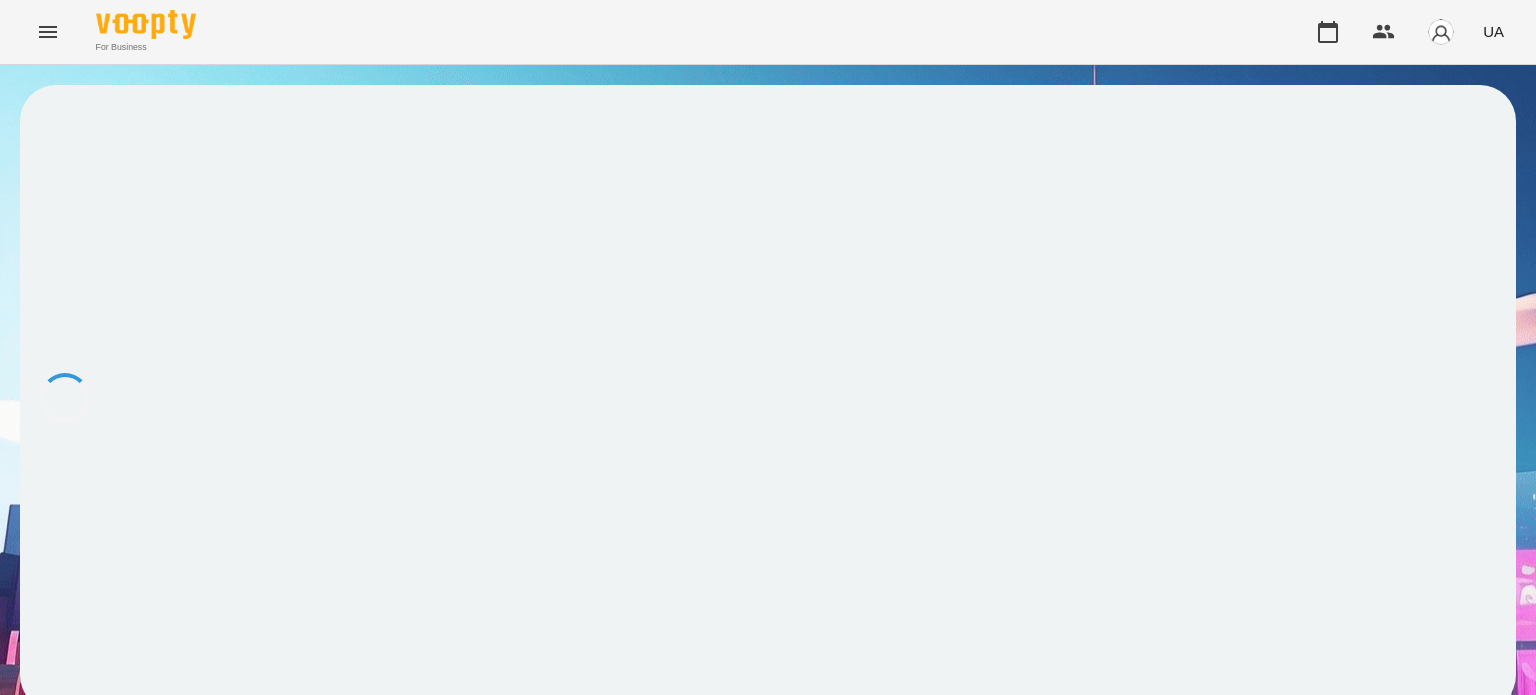 click at bounding box center [768, 398] 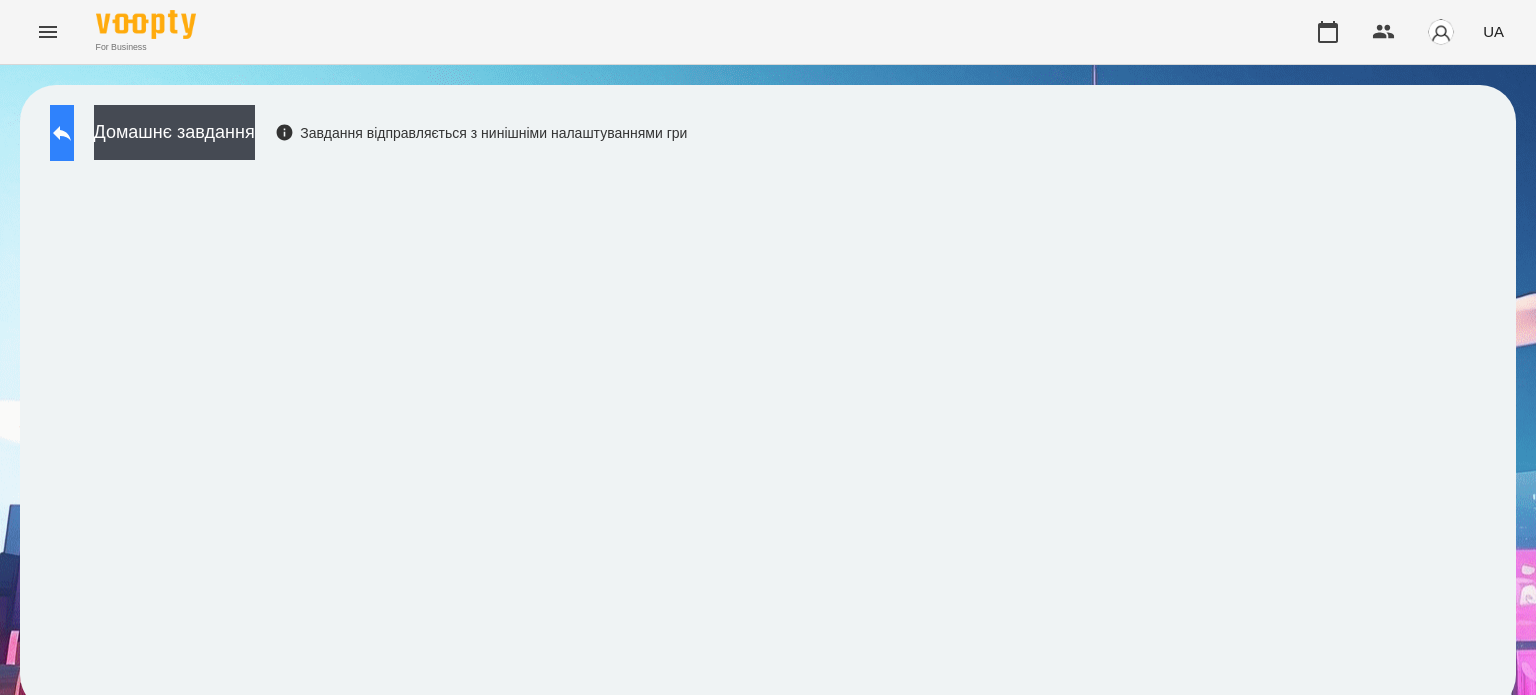 click 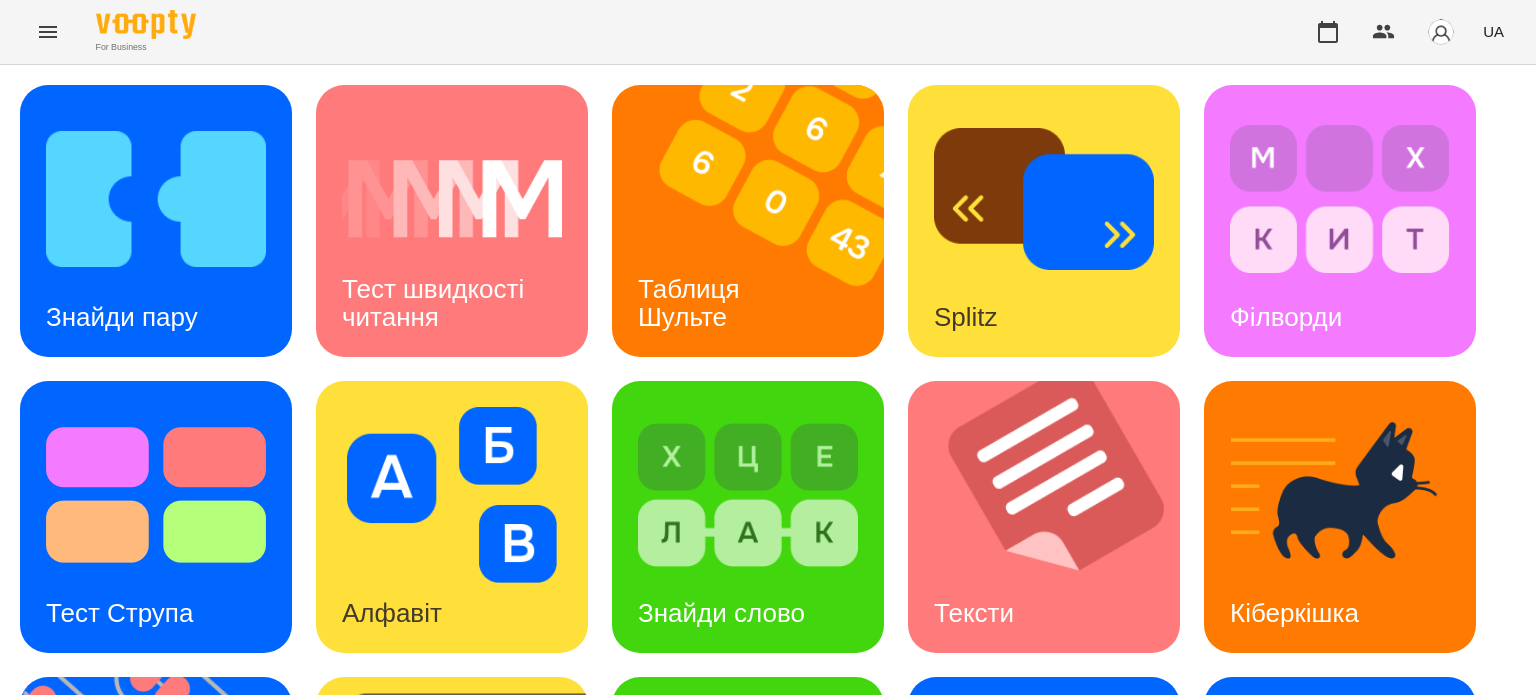 scroll, scrollTop: 0, scrollLeft: 0, axis: both 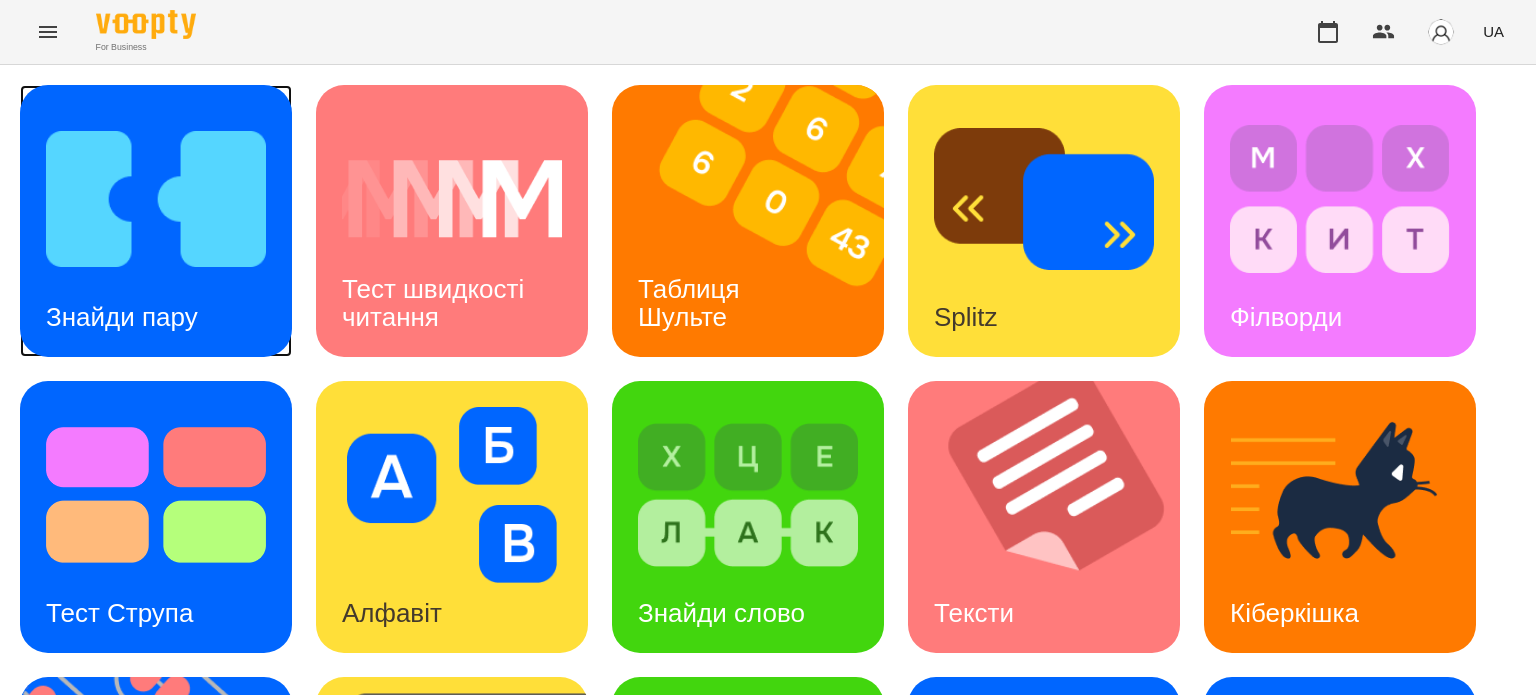 click on "Знайди пару" at bounding box center (122, 317) 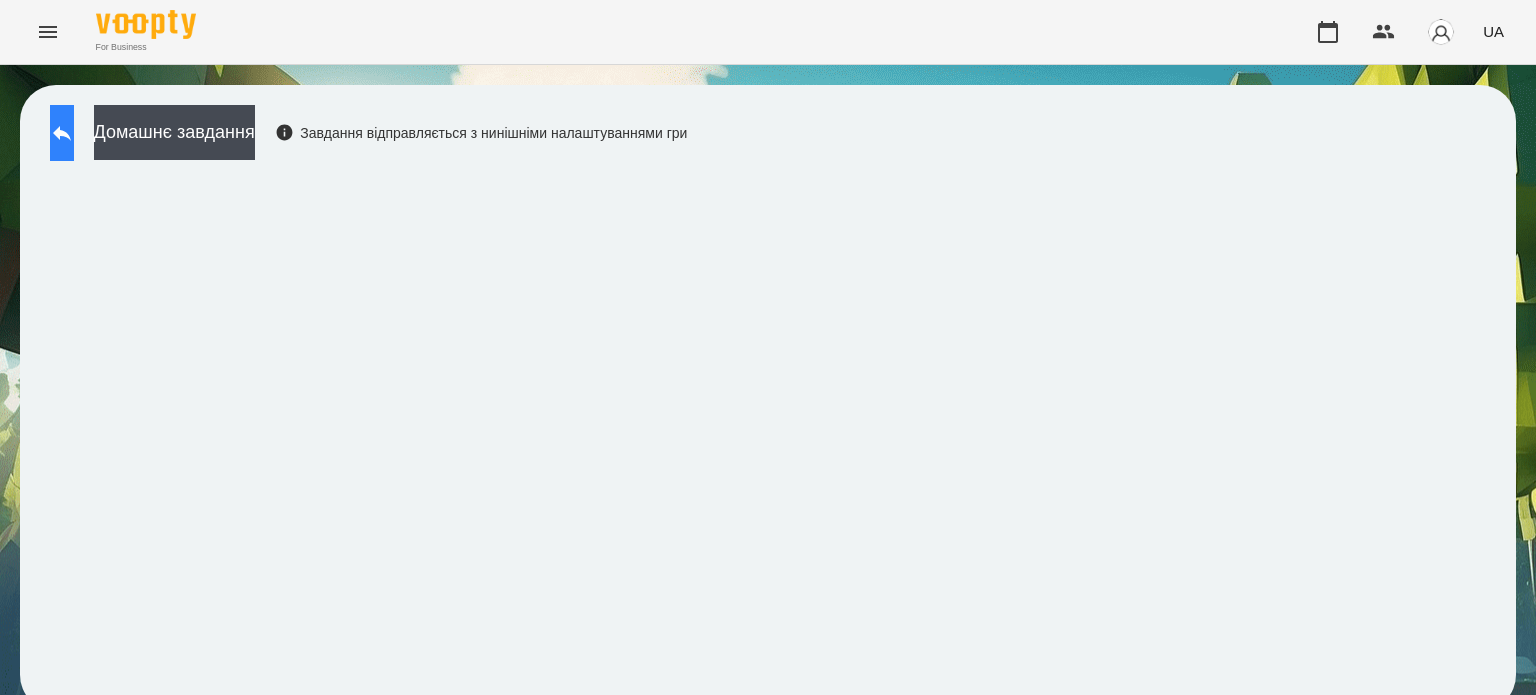 click at bounding box center (62, 133) 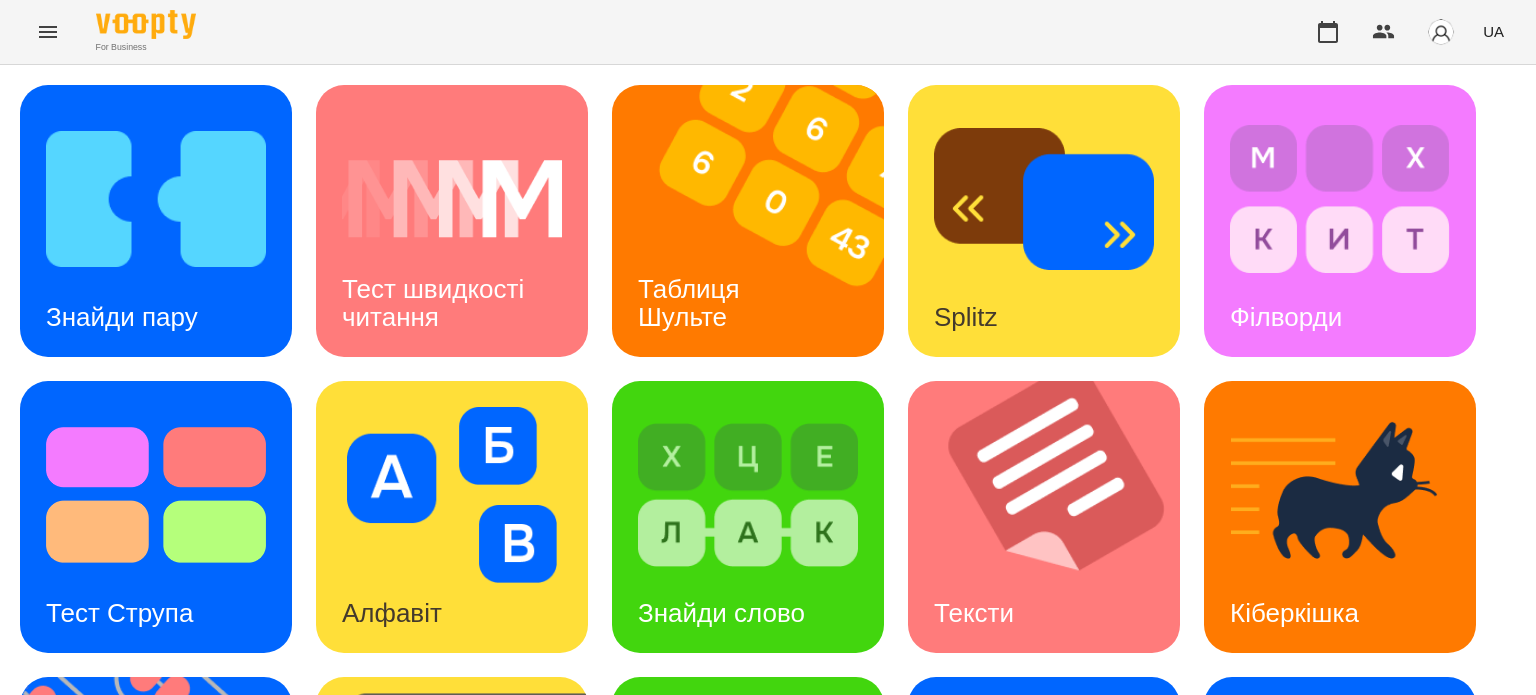 scroll, scrollTop: 300, scrollLeft: 0, axis: vertical 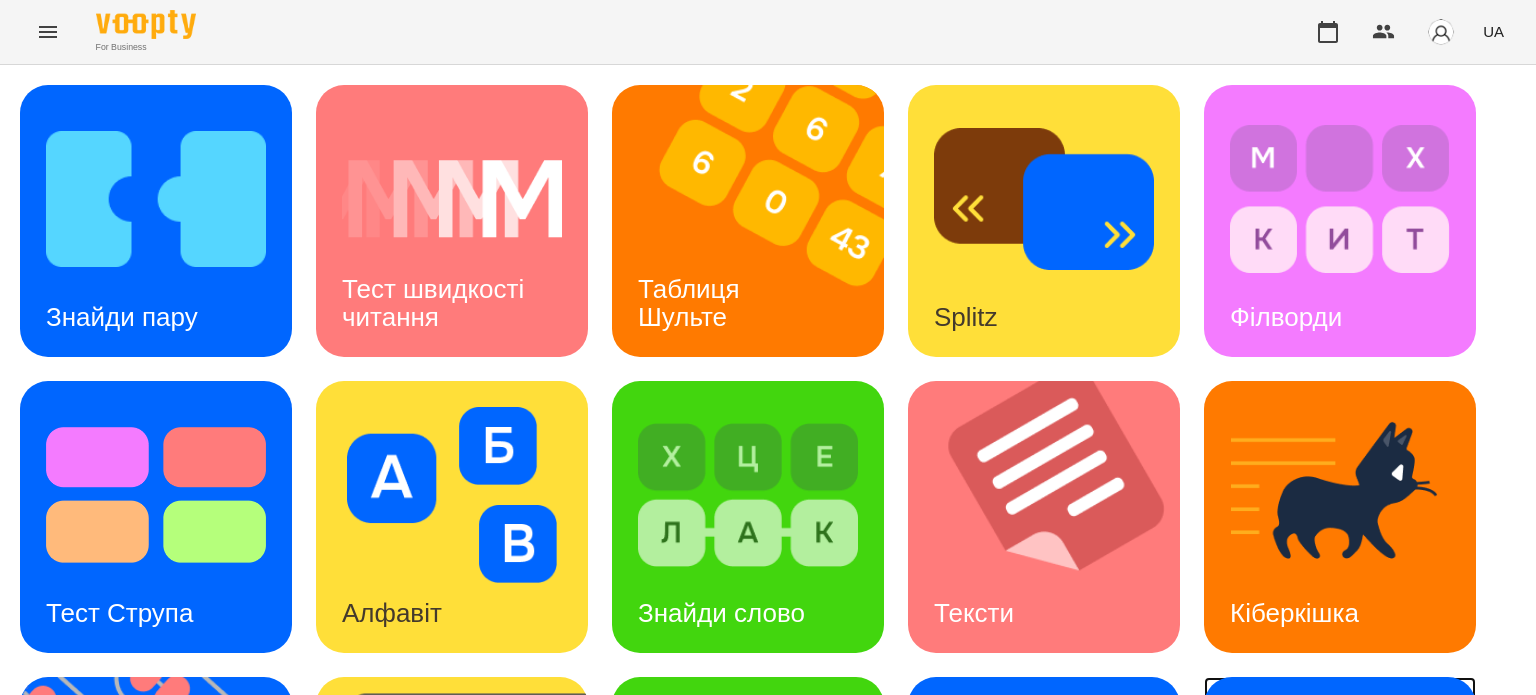 click on "Ментальний
рахунок" at bounding box center (1308, 894) 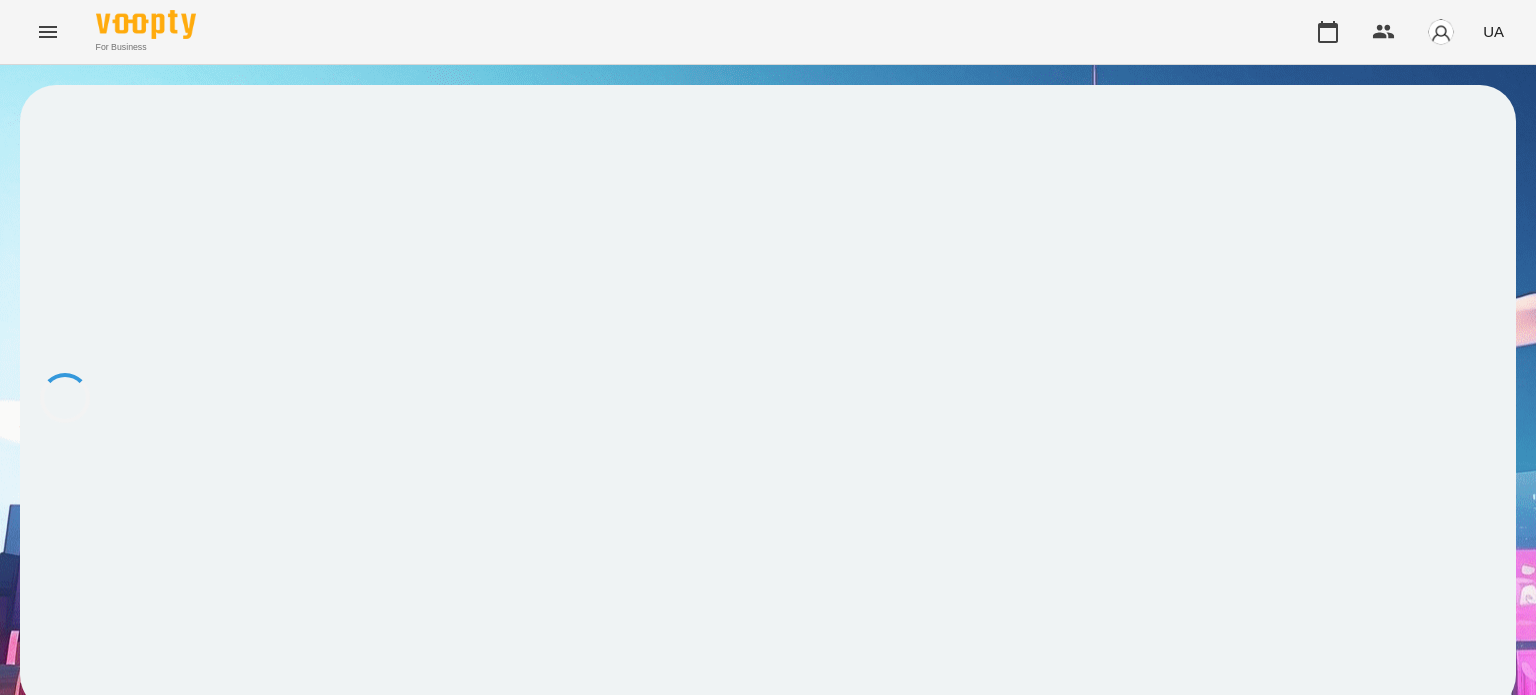 scroll, scrollTop: 0, scrollLeft: 0, axis: both 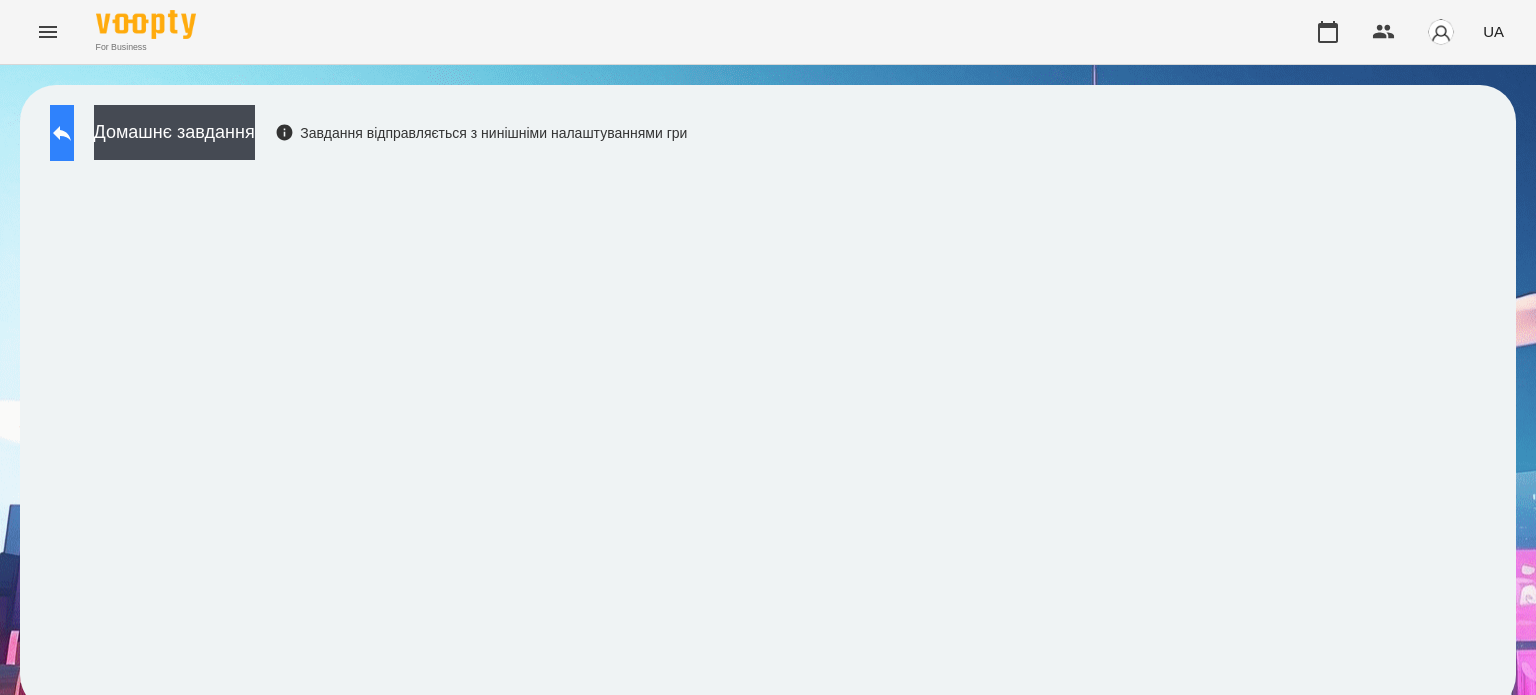 click at bounding box center (62, 133) 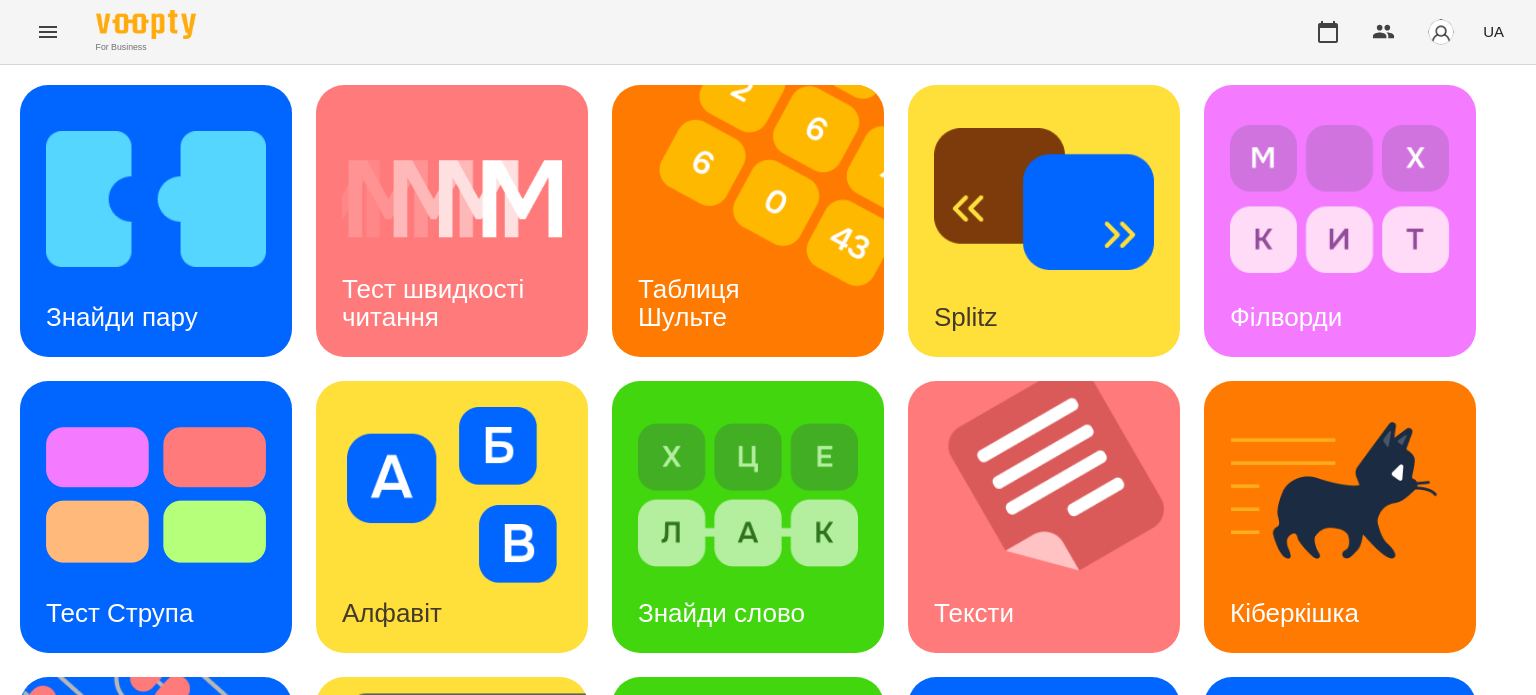 scroll, scrollTop: 300, scrollLeft: 0, axis: vertical 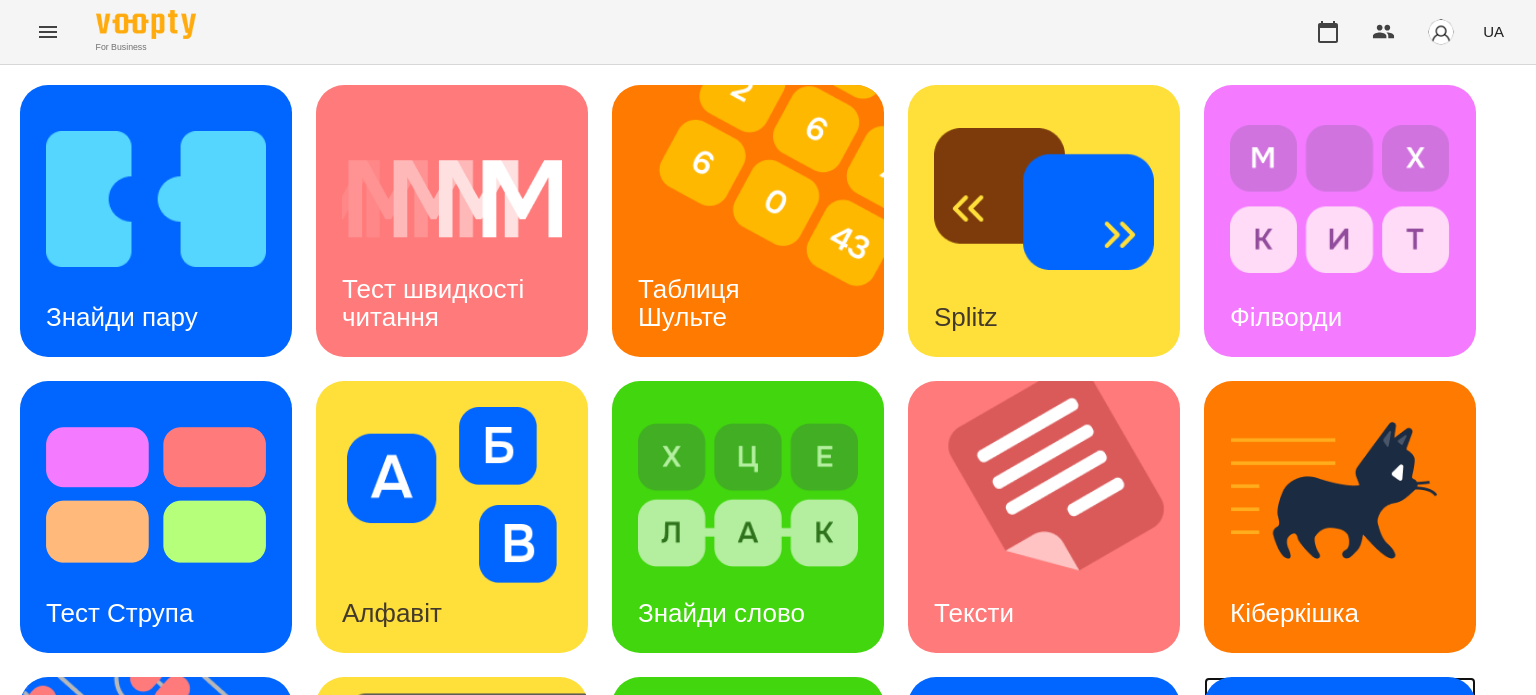 click on "Ментальний
рахунок" at bounding box center [1308, 894] 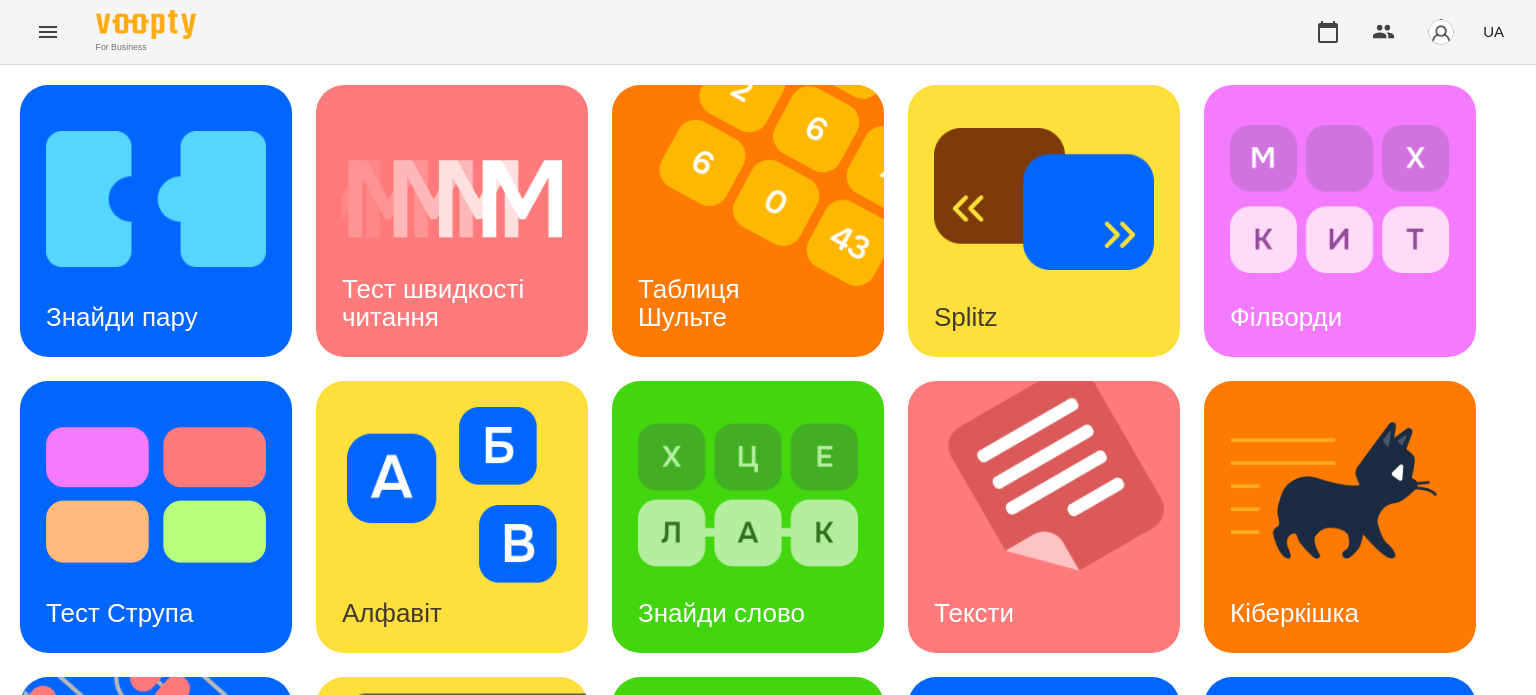 scroll, scrollTop: 0, scrollLeft: 0, axis: both 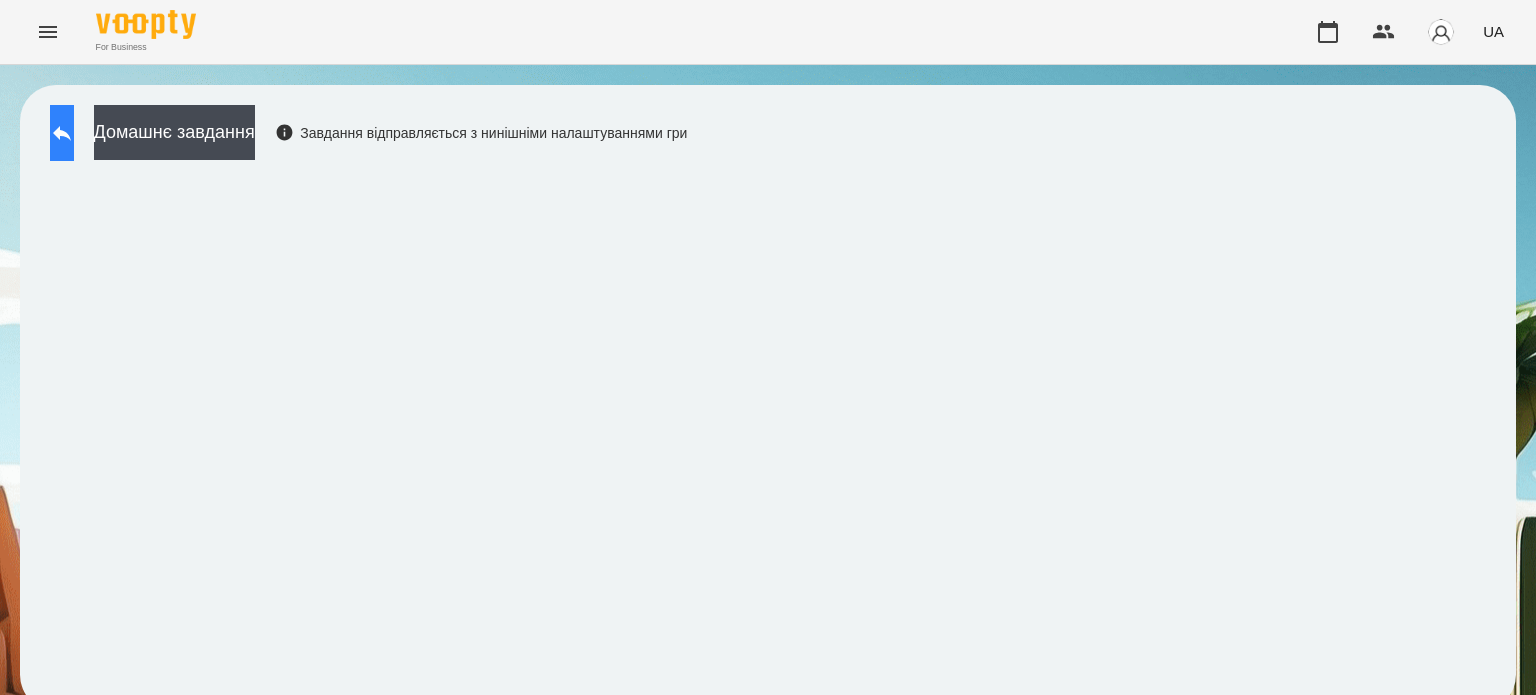 click at bounding box center (62, 133) 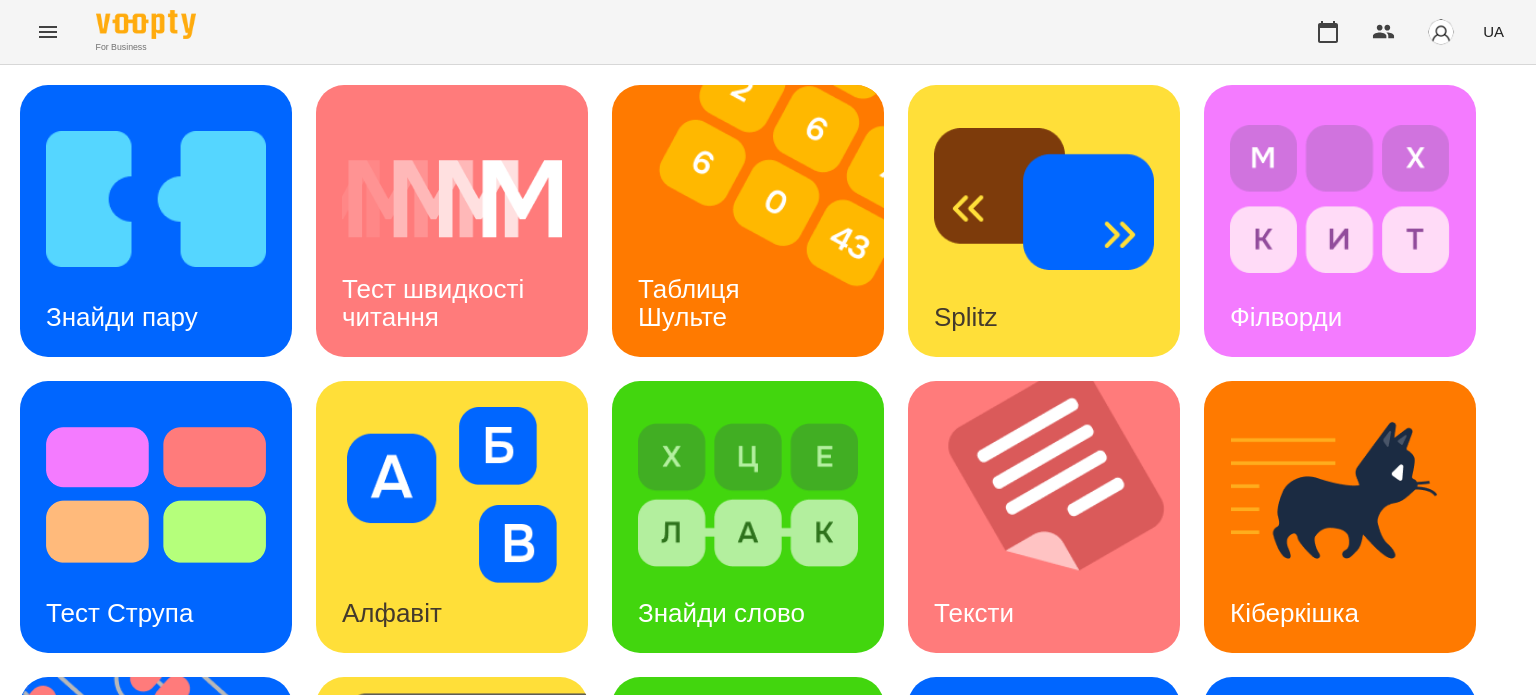 scroll, scrollTop: 269, scrollLeft: 0, axis: vertical 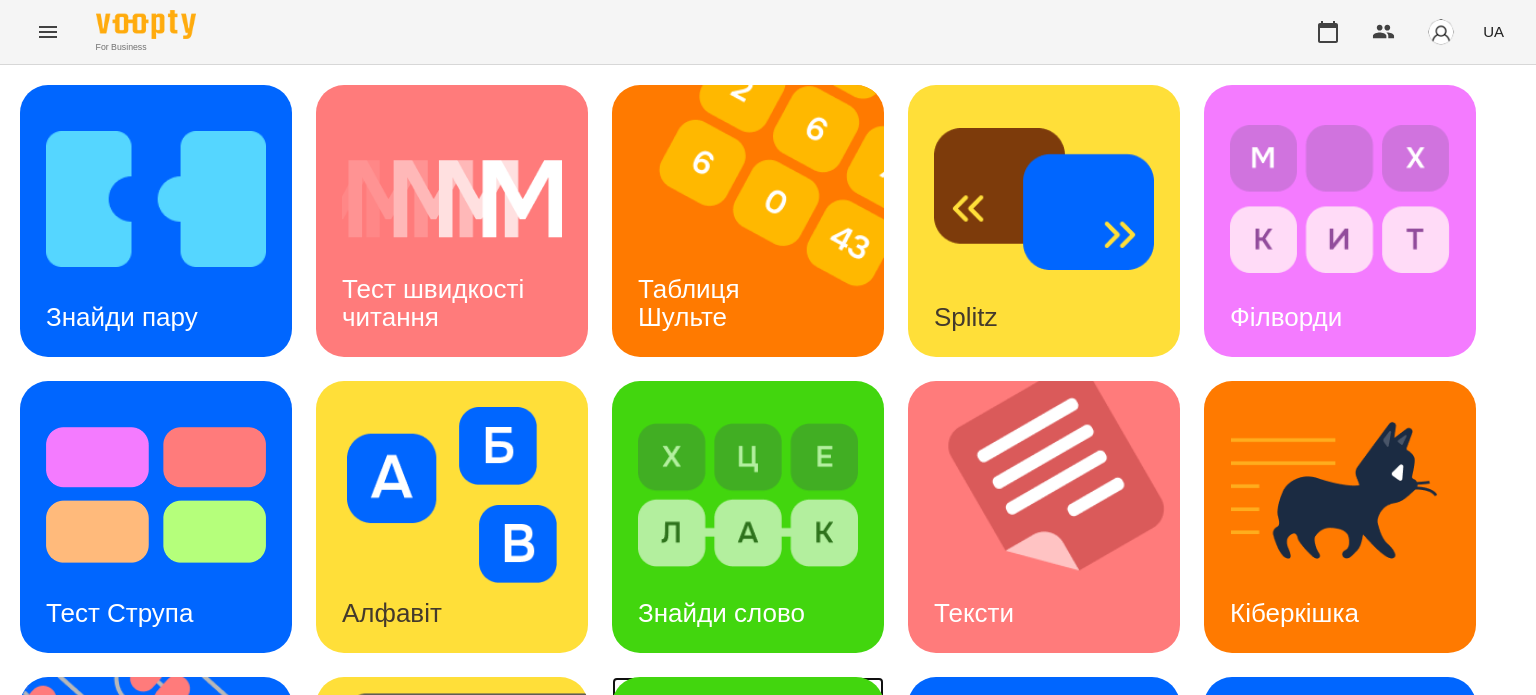 click at bounding box center (748, 791) 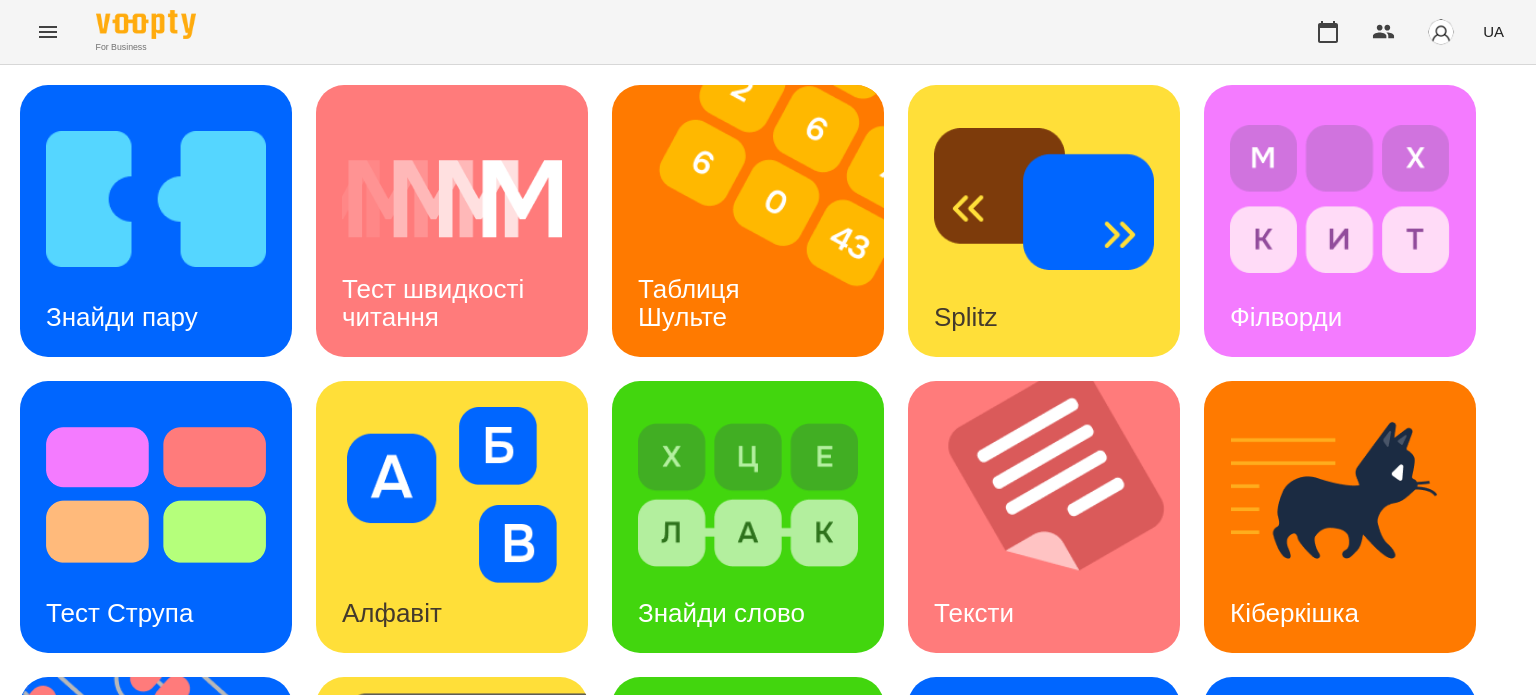 scroll, scrollTop: 0, scrollLeft: 0, axis: both 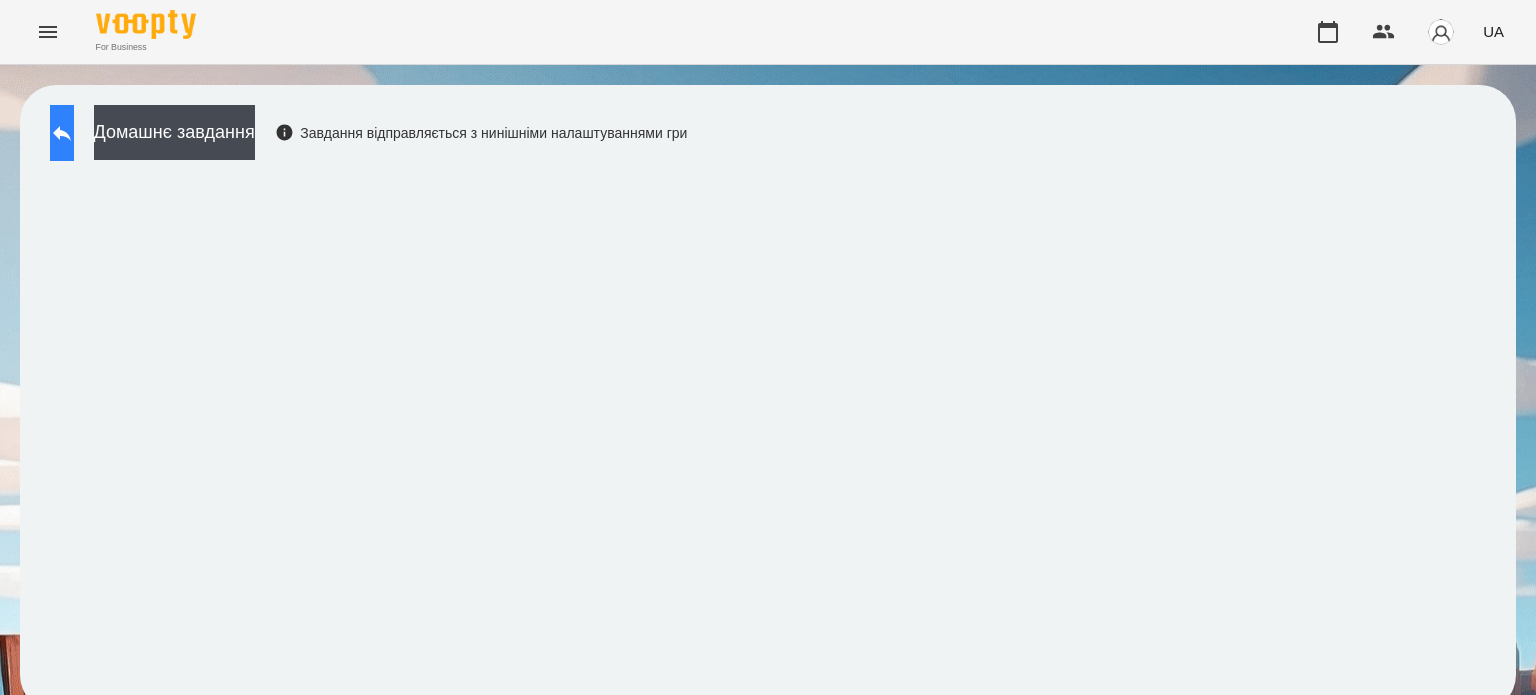 click 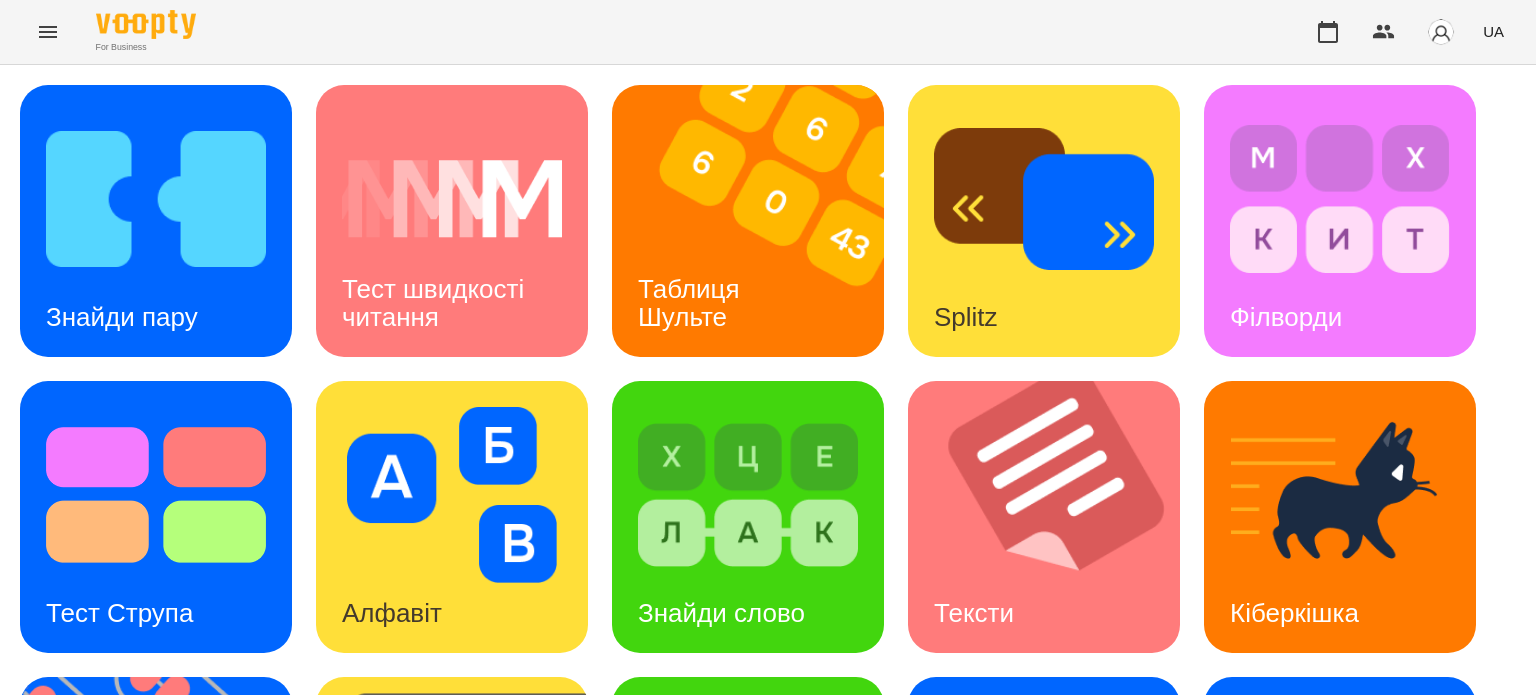 scroll, scrollTop: 180, scrollLeft: 0, axis: vertical 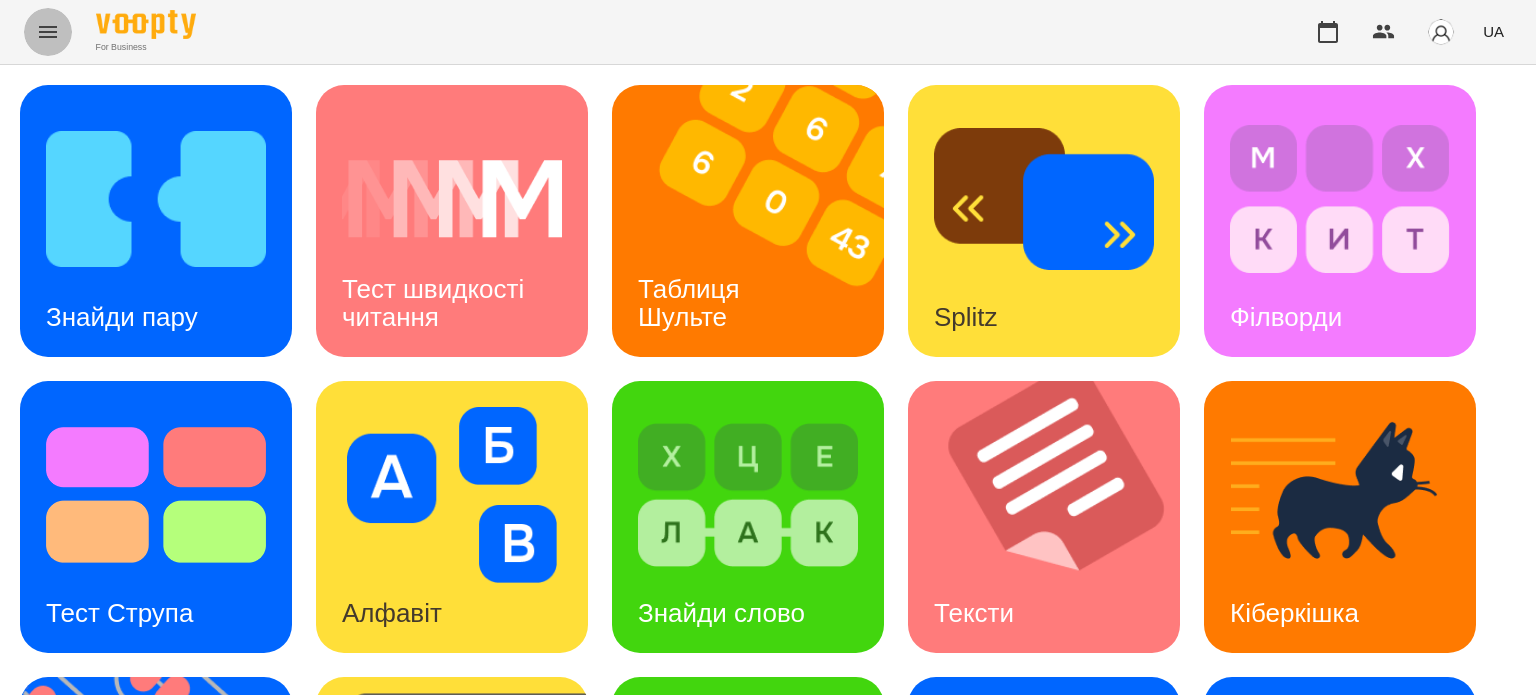 click 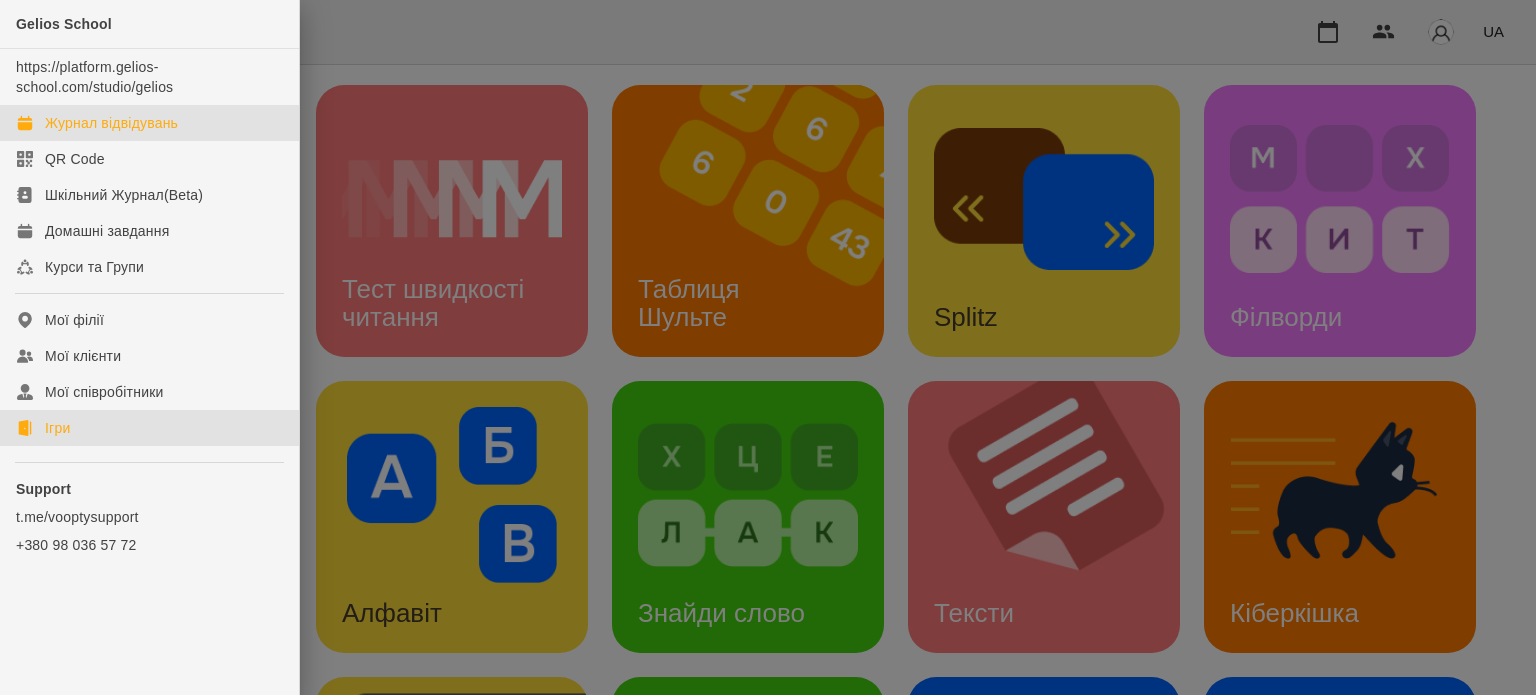 click on "Журнал відвідувань" at bounding box center [111, 123] 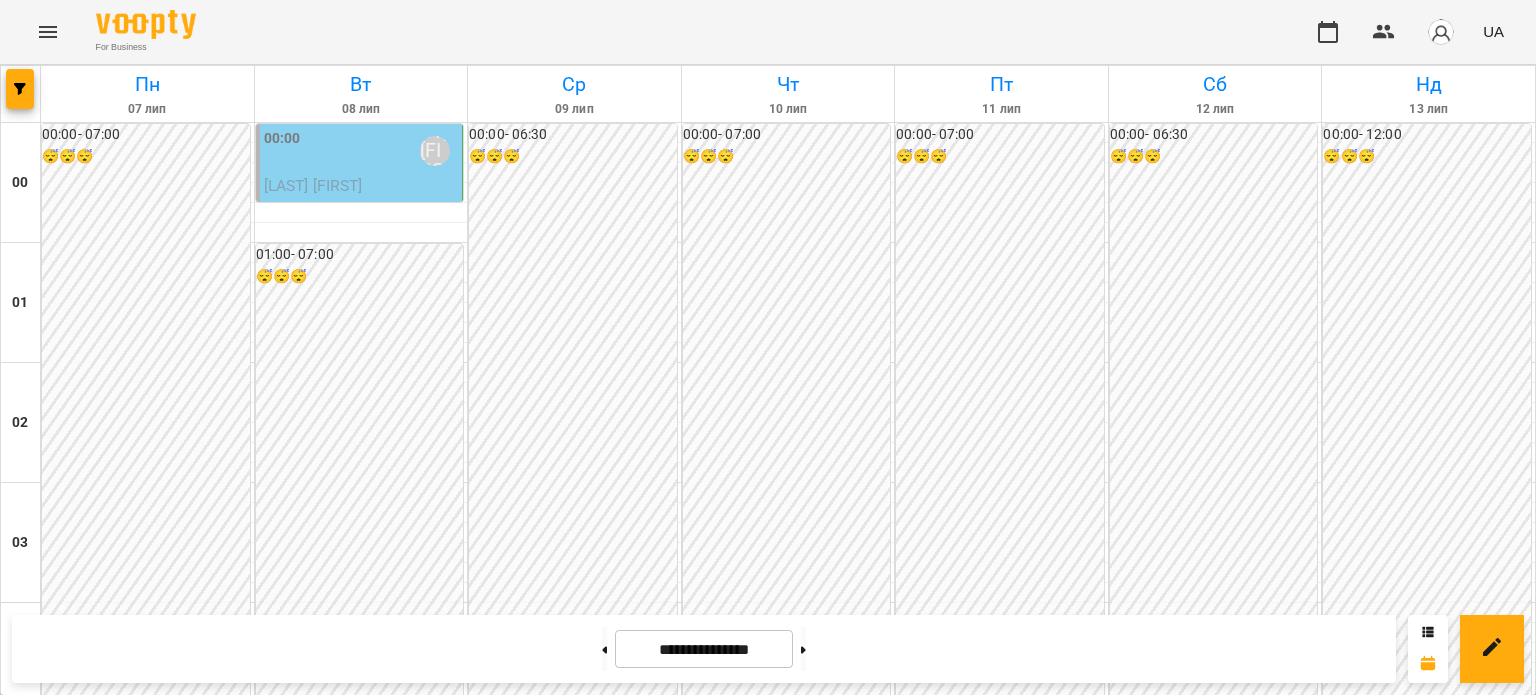 scroll, scrollTop: 1100, scrollLeft: 0, axis: vertical 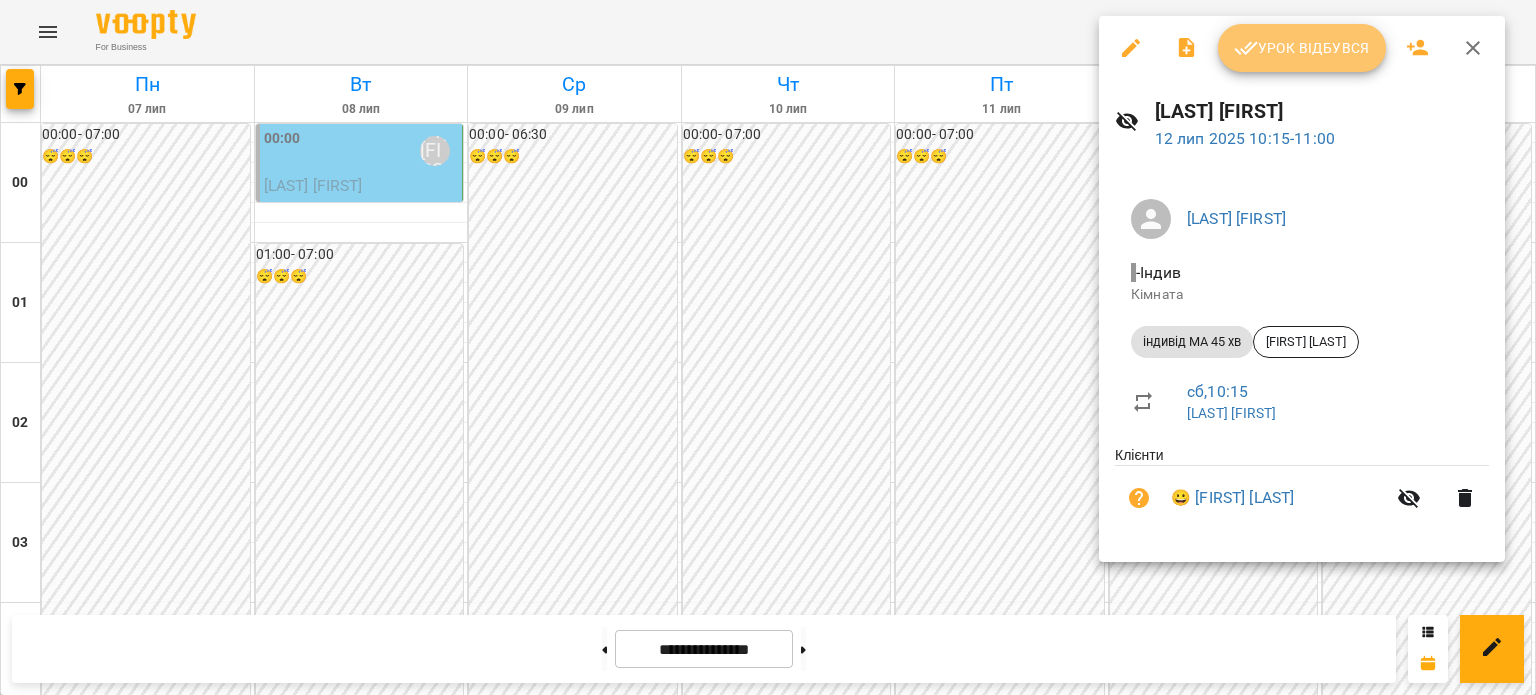 click on "Урок відбувся" at bounding box center (1302, 48) 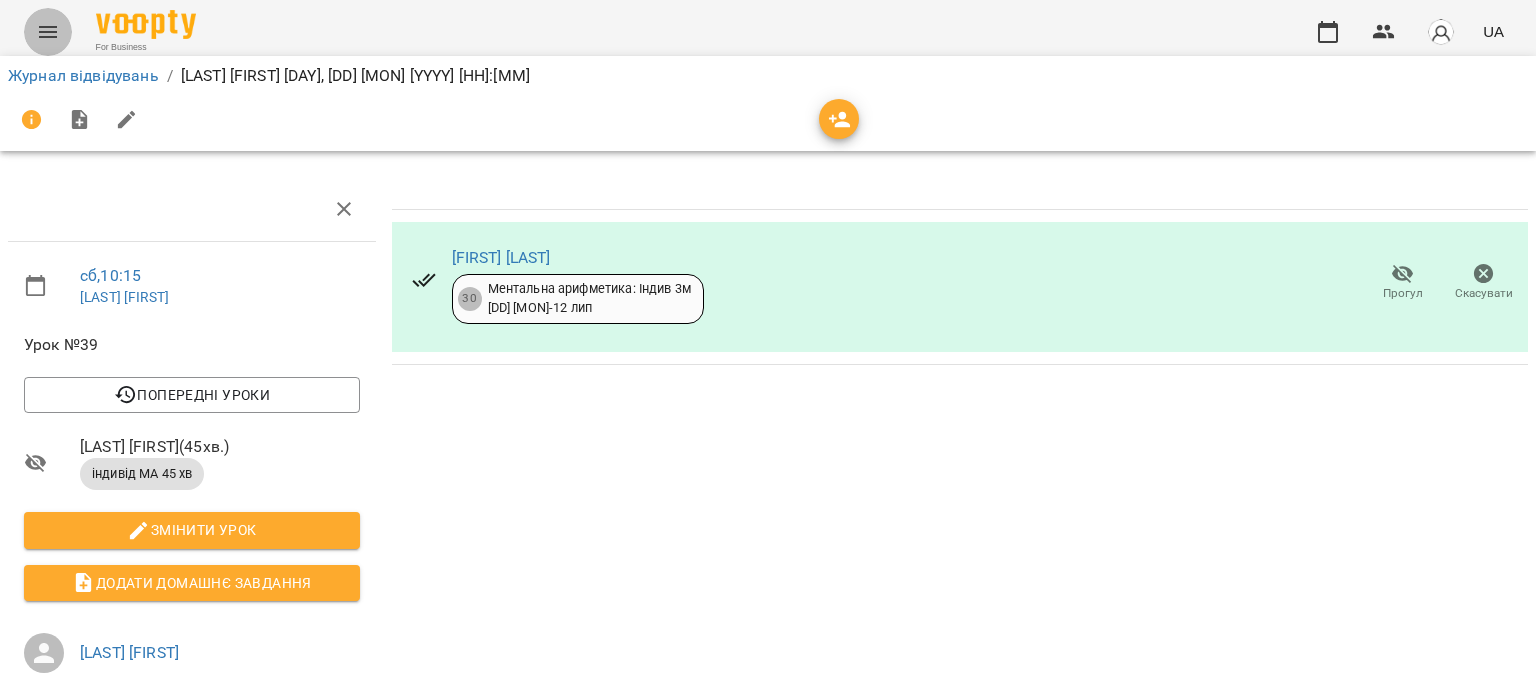 click 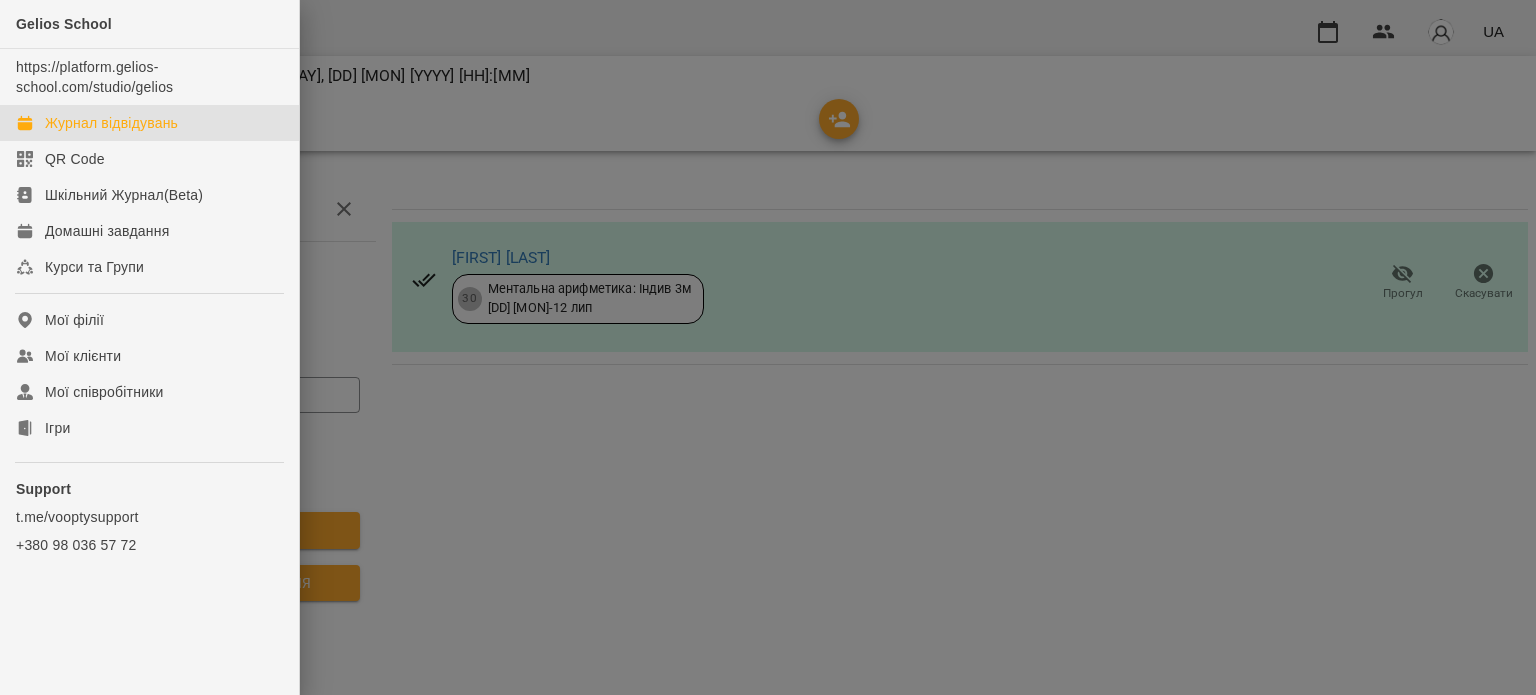click on "Журнал відвідувань" at bounding box center (111, 123) 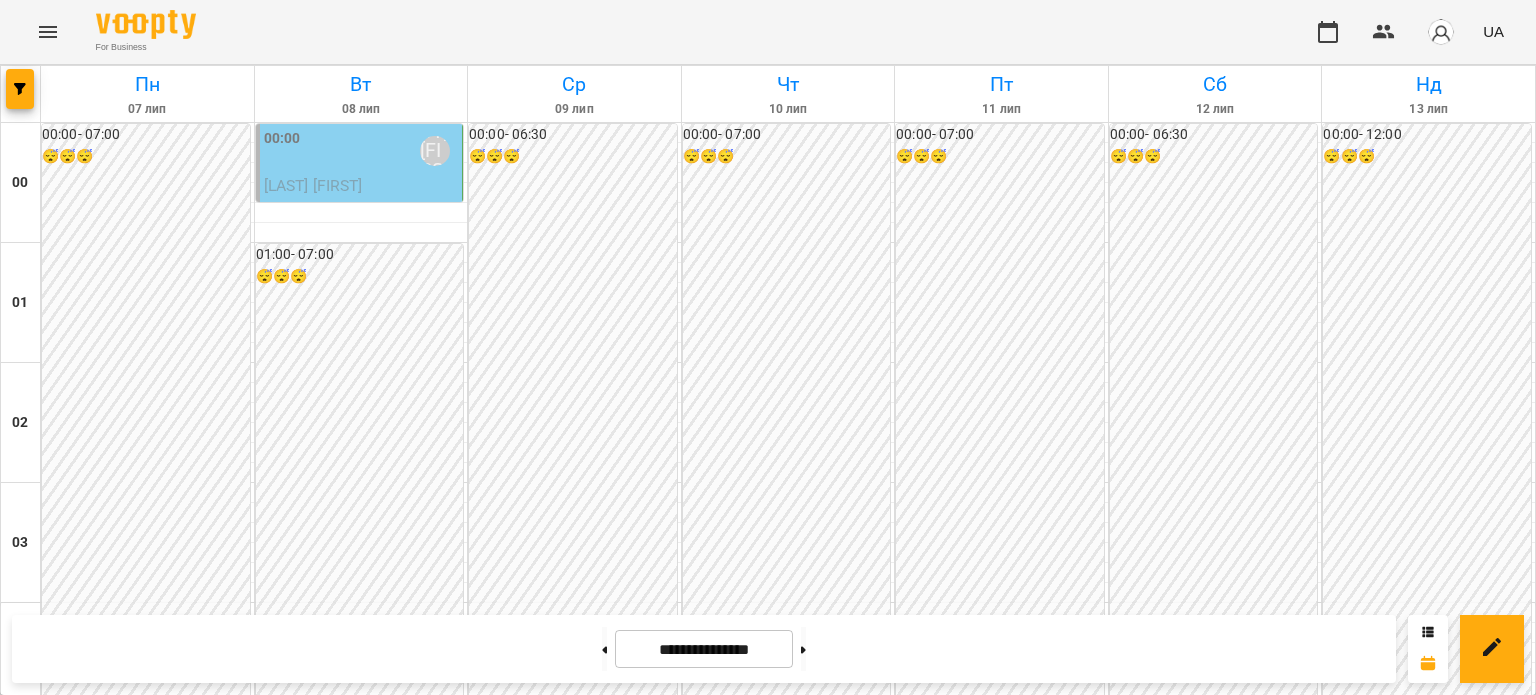 scroll, scrollTop: 0, scrollLeft: 0, axis: both 